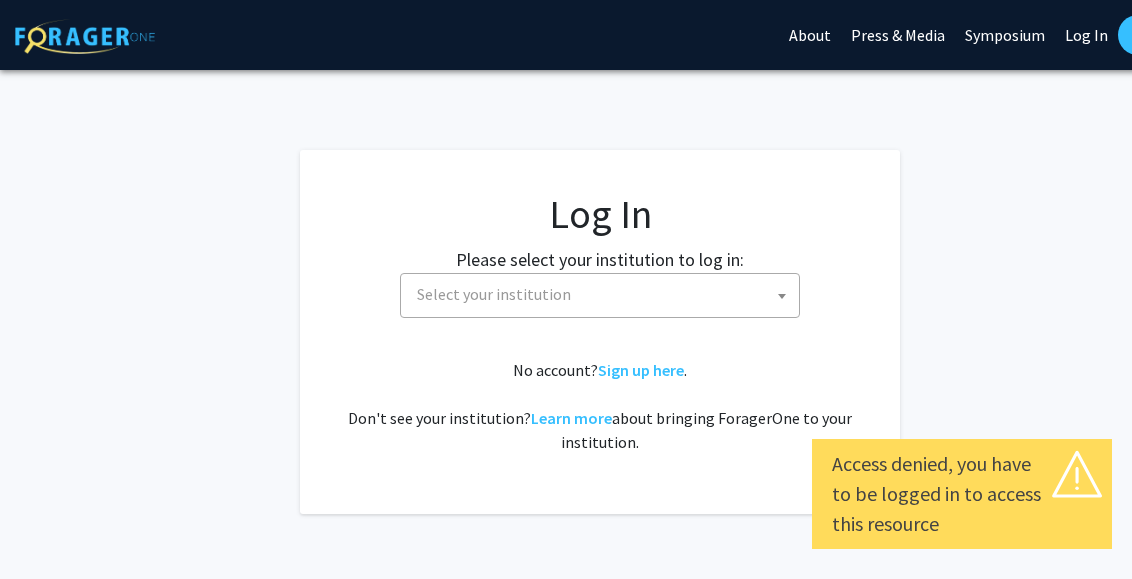 select 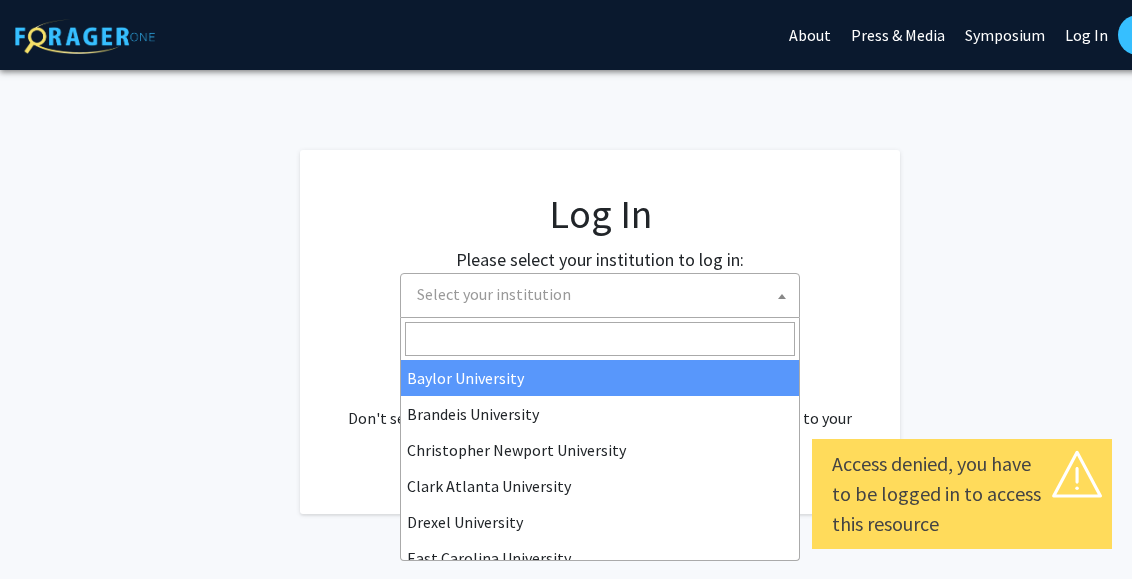 click on "Select your institution" at bounding box center [604, 294] 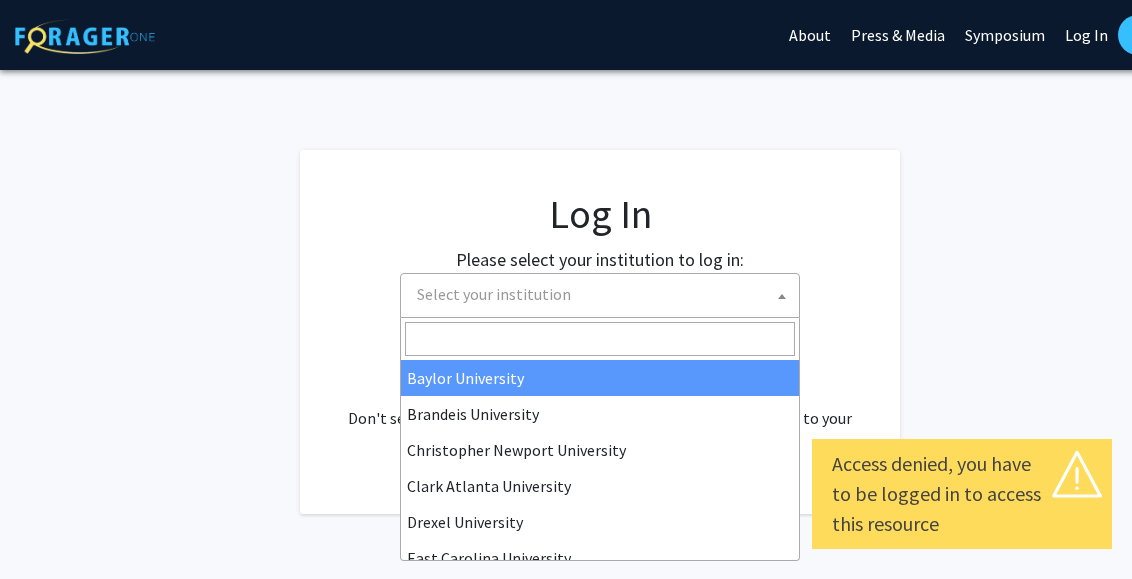click on "Select your institution" at bounding box center (604, 294) 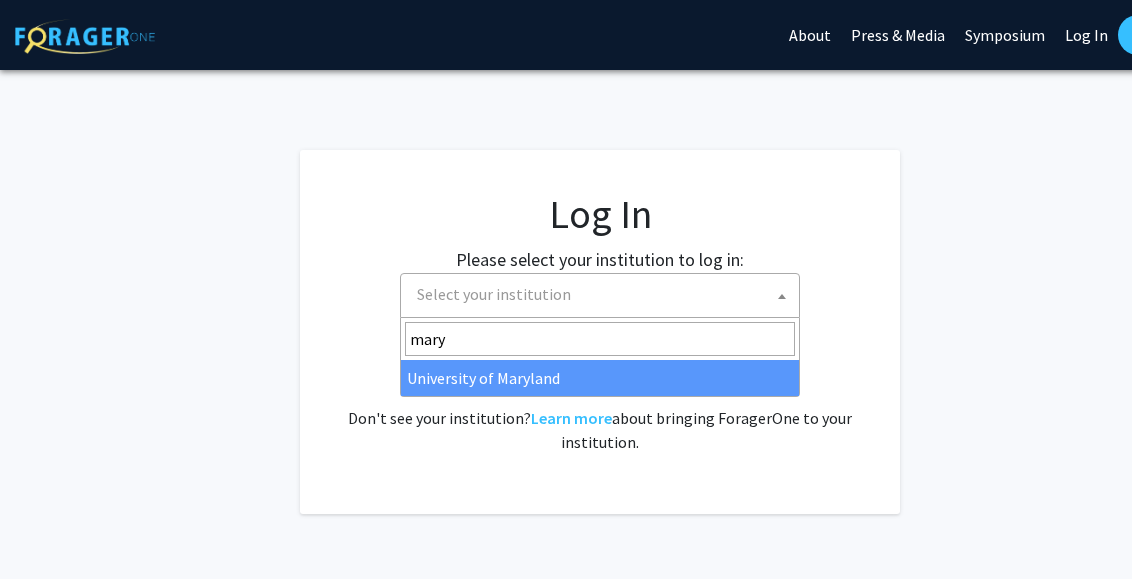 type on "mary" 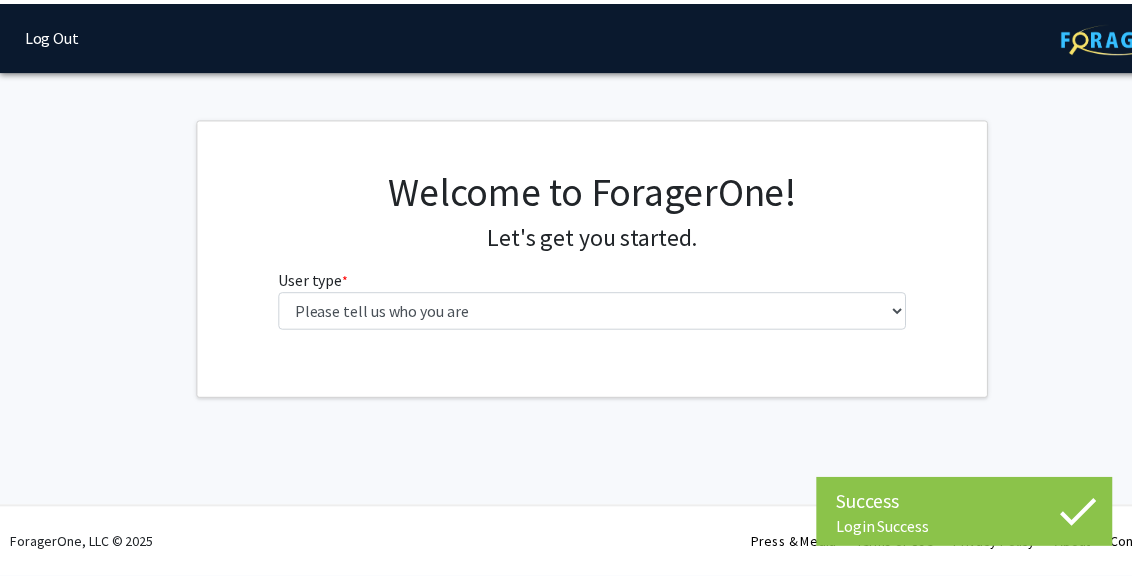scroll, scrollTop: 0, scrollLeft: 0, axis: both 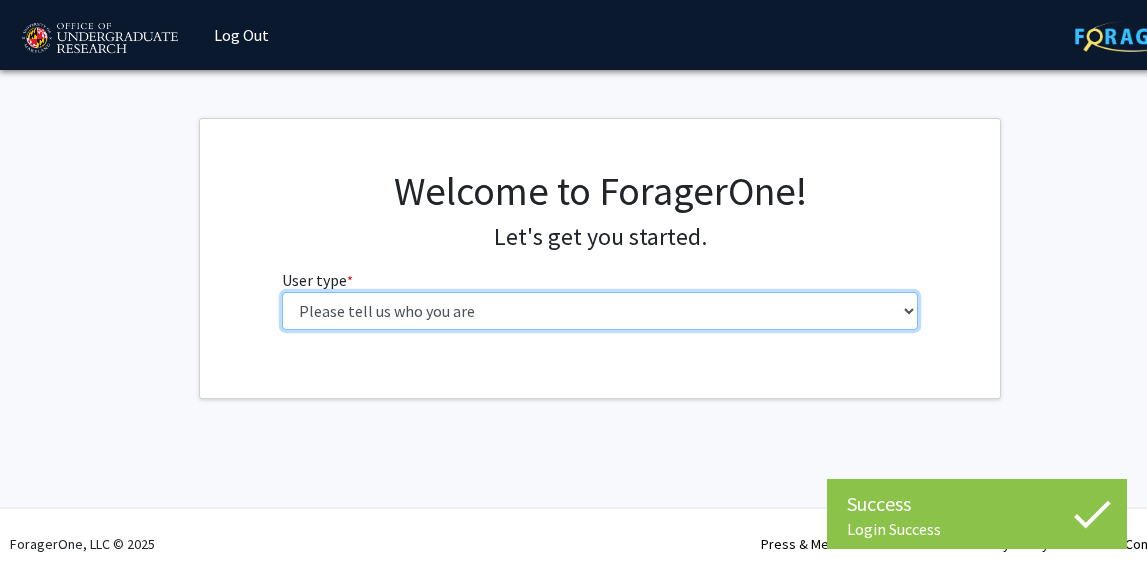 click on "Please tell us who you are  Undergraduate Student   Master's Student   Doctoral Candidate (PhD, MD, DMD, PharmD, etc.)   Postdoctoral Researcher / Research Staff / Medical Resident / Medical Fellow   Faculty   Administrative Staff" at bounding box center (600, 311) 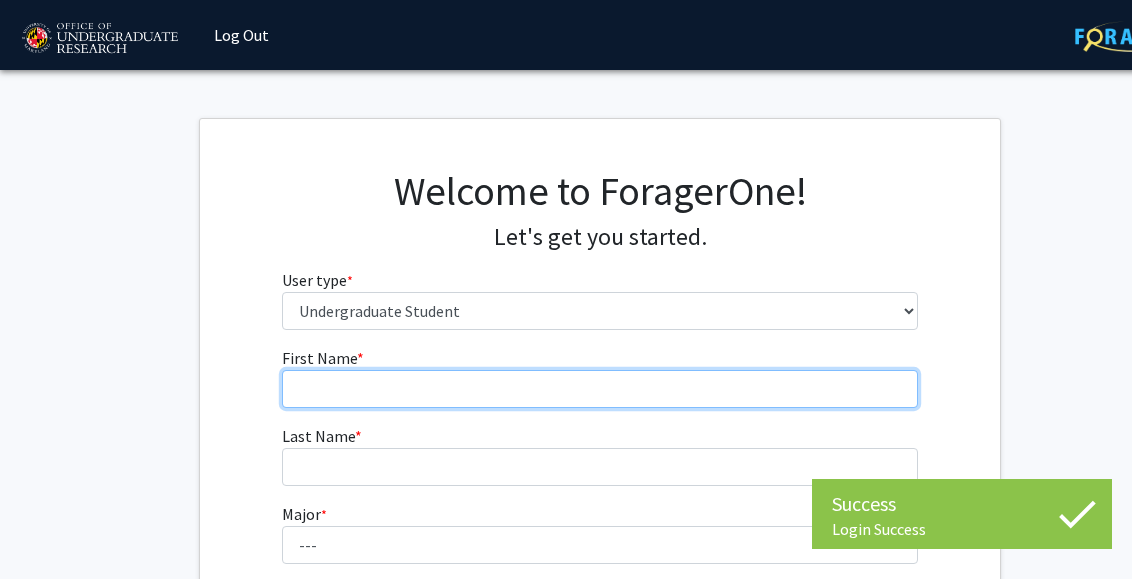 click on "First Name * required" at bounding box center [600, 389] 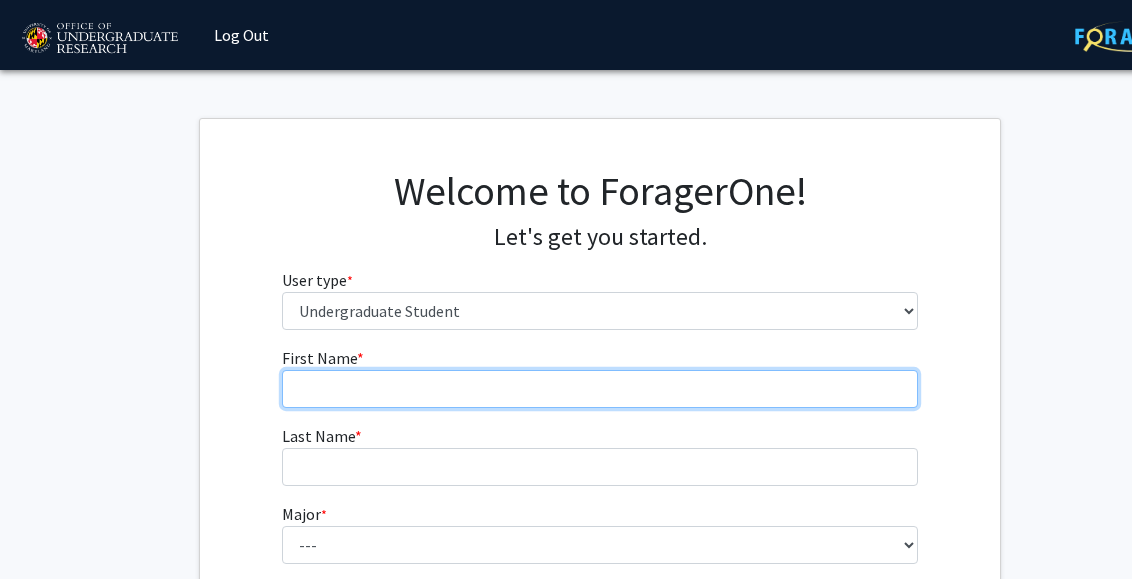 click on "First Name * required" at bounding box center [600, 389] 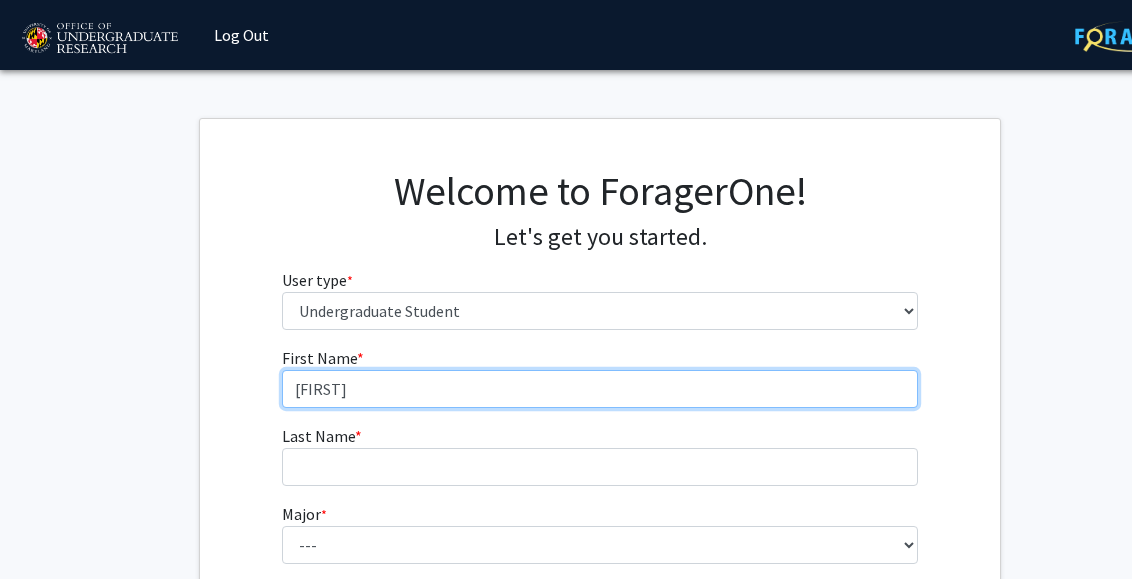 type on "[FIRST]" 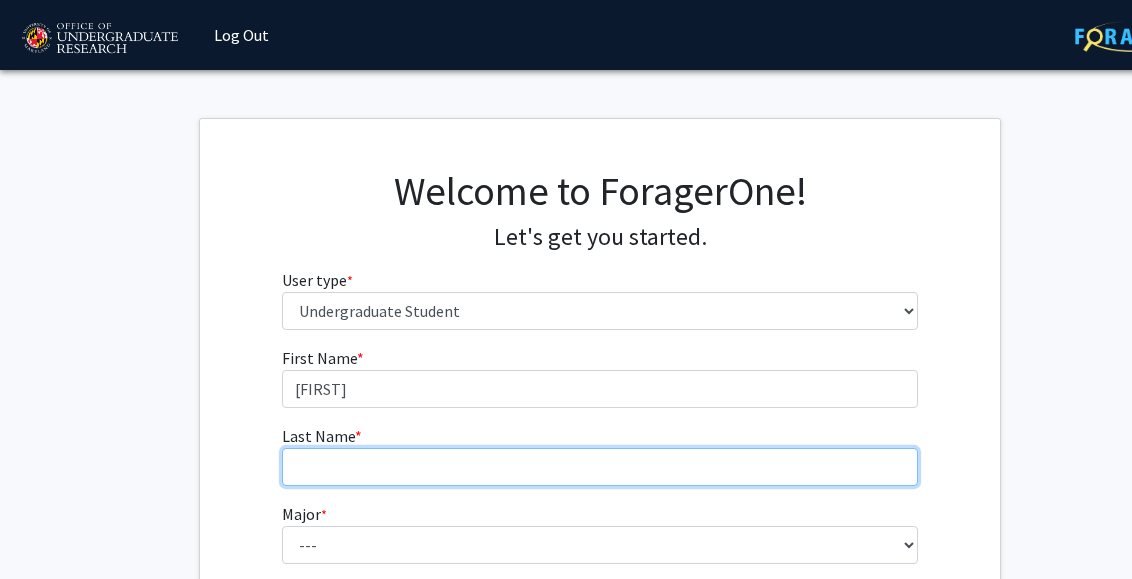 click on "Last Name * required" at bounding box center (600, 467) 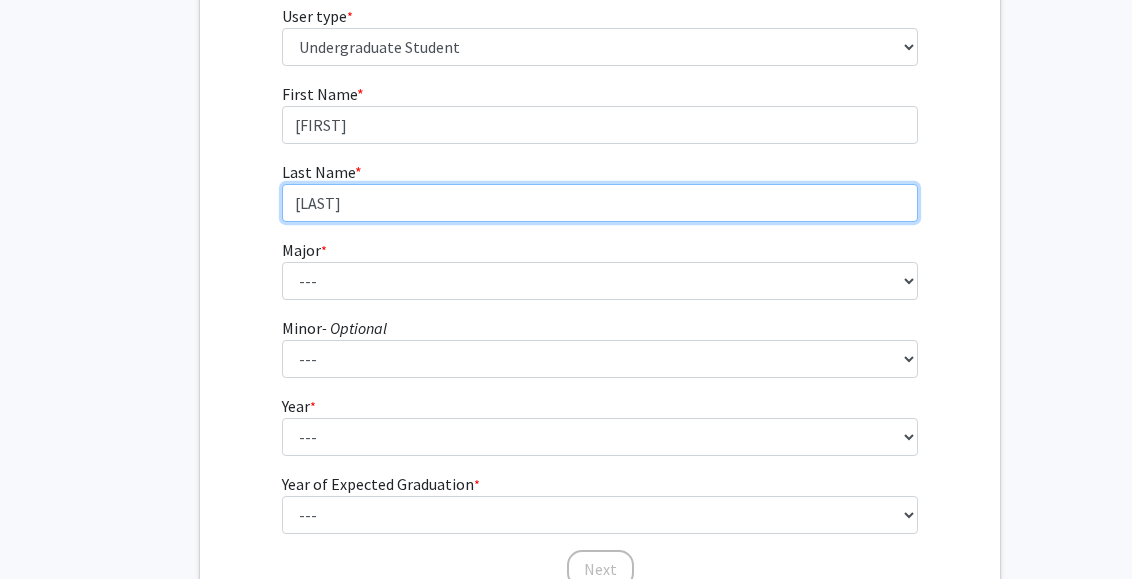 scroll, scrollTop: 361, scrollLeft: 0, axis: vertical 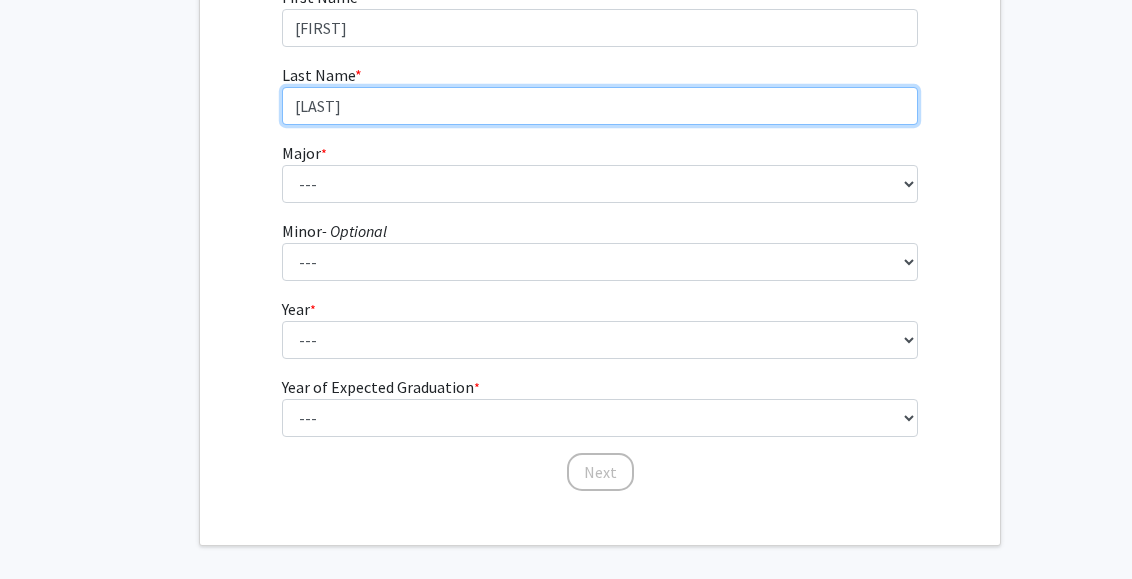type on "[LAST]" 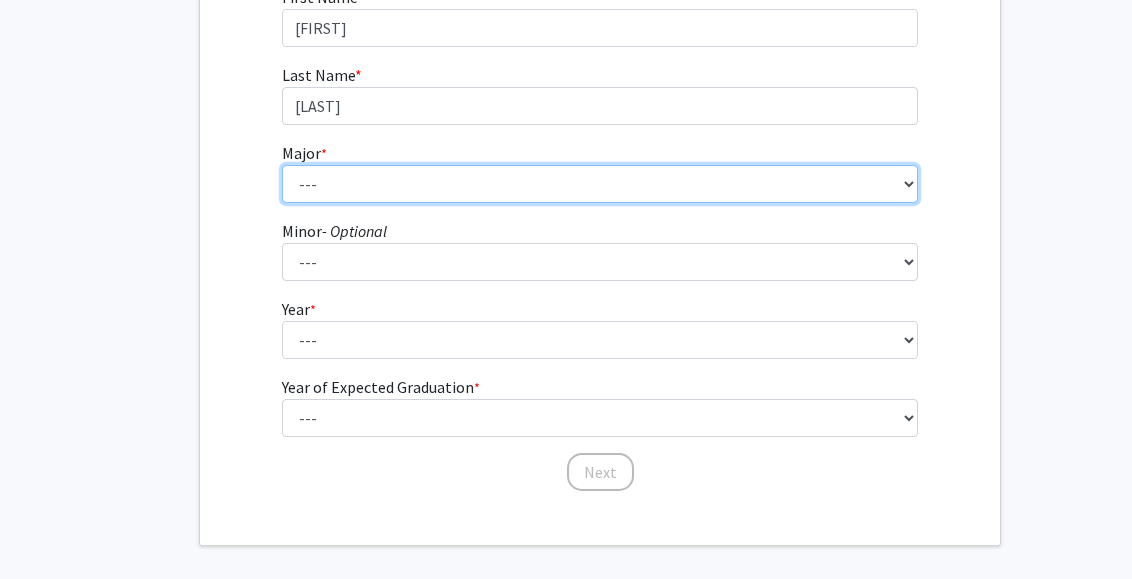 click on "---  Accounting   Aerospace Engineering   African American and Africana Studies   Agricultural and Resource Economics   Agricultural Science and Technology   American Studies   Animal Sciences   Anthropology   Arabic Studies   Architecture   Art History   Astronomy   Atmospheric and Oceanic Science   Biochemistry   Biocomputational Engineering   Bioengineering   Biological Sciences   Central European, Russian and Eurasian Studies   Chemical Engineering   Chemistry   Chinese   Cinema and Media Studies   Cinema and Media Studies   Civil Engineering   Classical Languages and Literatures   Communication   Computer Engineering   Computer Science   Criminology and Criminal Justice   Cyber-Physical Systems Engineering   Dance   Early Childhood/Early Childhood Special Education   Economics   Electrical Engineering   Elementary Education   Elementary/Middle Special Education   English Language and Literature   Environmental Science and Policy   Environmental Science and Technology   Family Science   Finance   Geology" at bounding box center [600, 184] 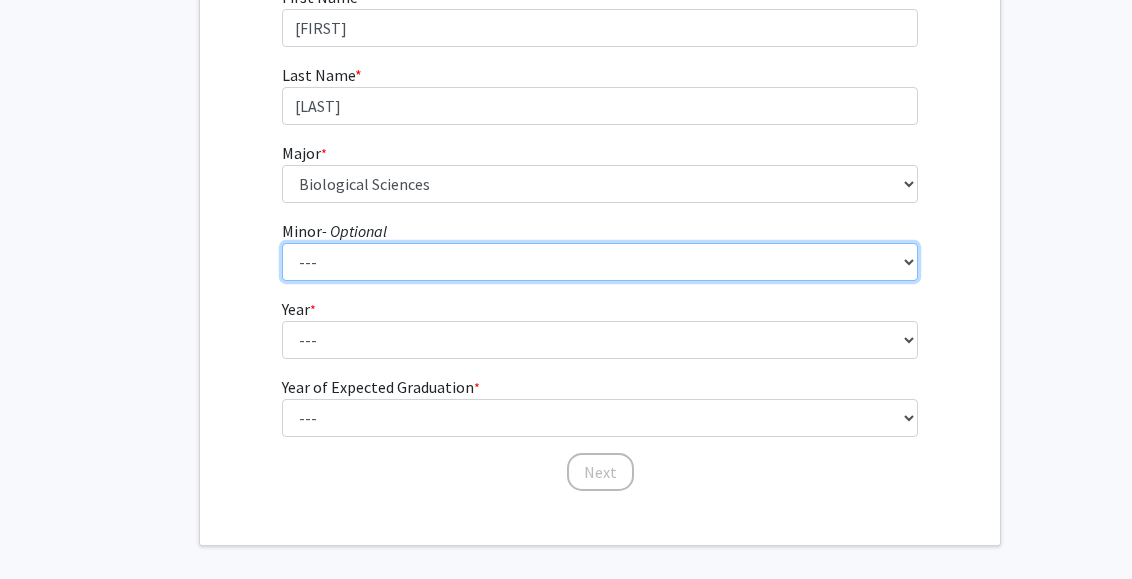 click on "---  Actuarial Mathematics   Advanced Cybersecurity Experience for Students   African Studies   Agricultural Science and Technology   Anti-Black Racism   Arabic   Archaeology   Army Leadership Studies   Art History   Arts Leadership   Asian American Studies   Astronomy   Atmospheric Chemistry   Atmospheric Sciences   Black Women's Studies   Business Analytics   Chinese Language   Classical Mythology   Computational Finance   Computer Engineering   Computer Science   Construction Project Management   Creative Placemaking   Creative Writing   Data Science   Demography   Digital Storytelling and Poetics   Disability Studies   Earth History   Earth Material Properties   Economics   Entomology   French Studies   General Business   Geochemistry   Geographic Information Science   Geophysics   German Studies   Global Engineering Leadership   Global Poverty   Global Studies   Global Terrorism Studies   Greek Language and Culture   Hearing and Speech Sciences   Hebrew Studies   History   Human Development   Hydrology" at bounding box center [600, 262] 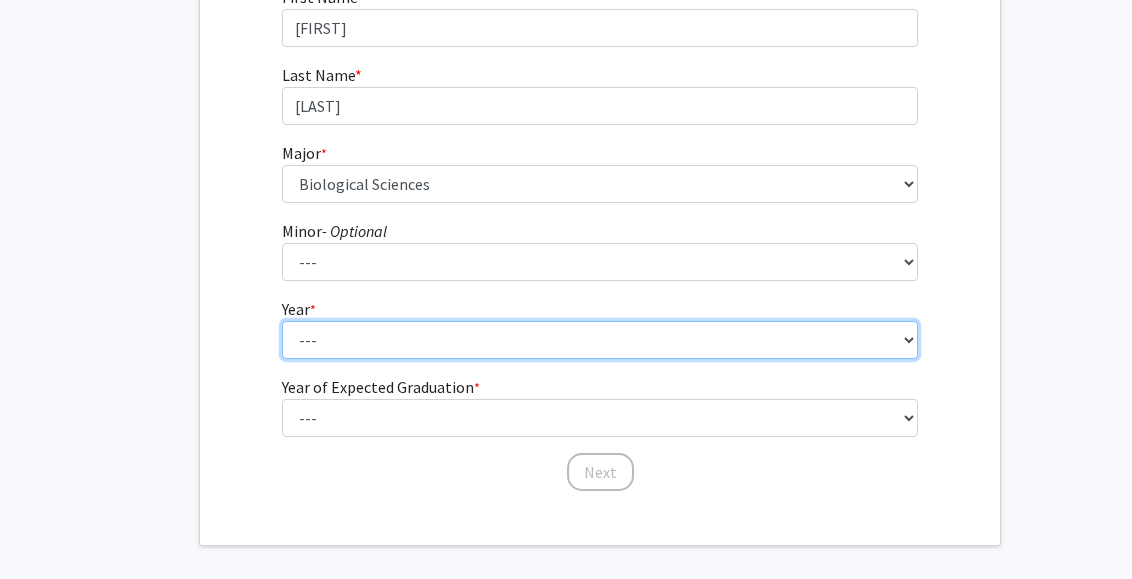 click on "---  First-year   Sophomore   Junior   Senior   Postbaccalaureate Certificate" at bounding box center (600, 340) 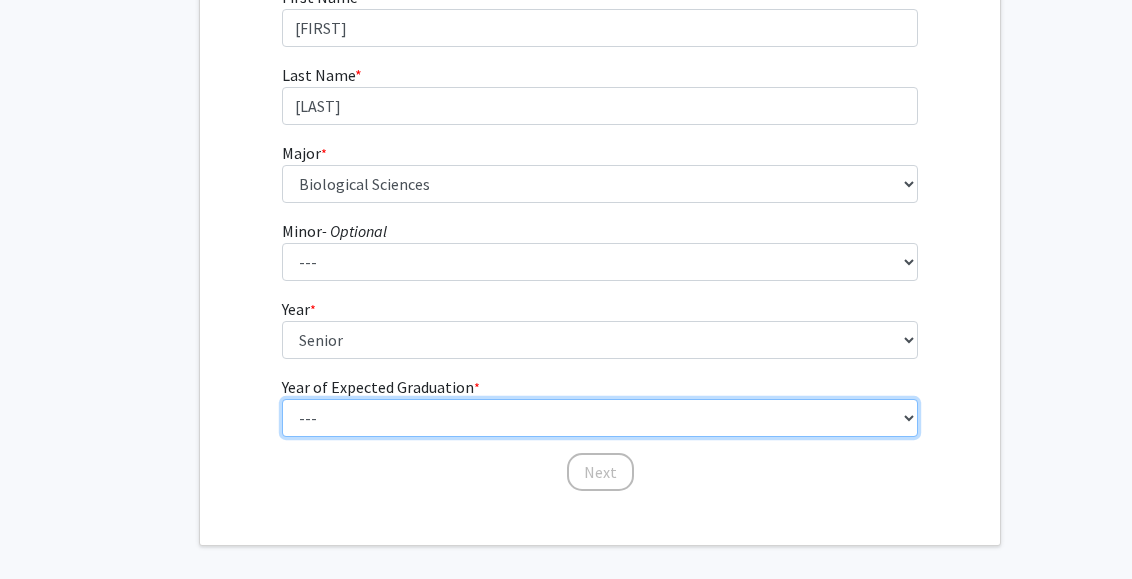 click on "---  2025   2026   2027   2028   2029   2030   2031   2032   2033   2034" at bounding box center [600, 418] 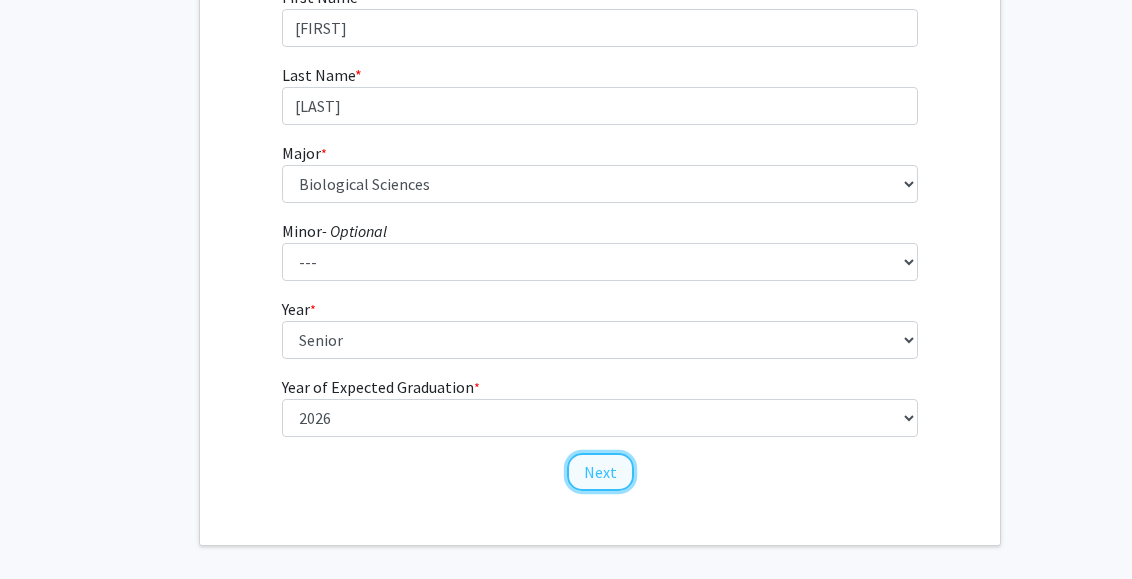 click on "Next" 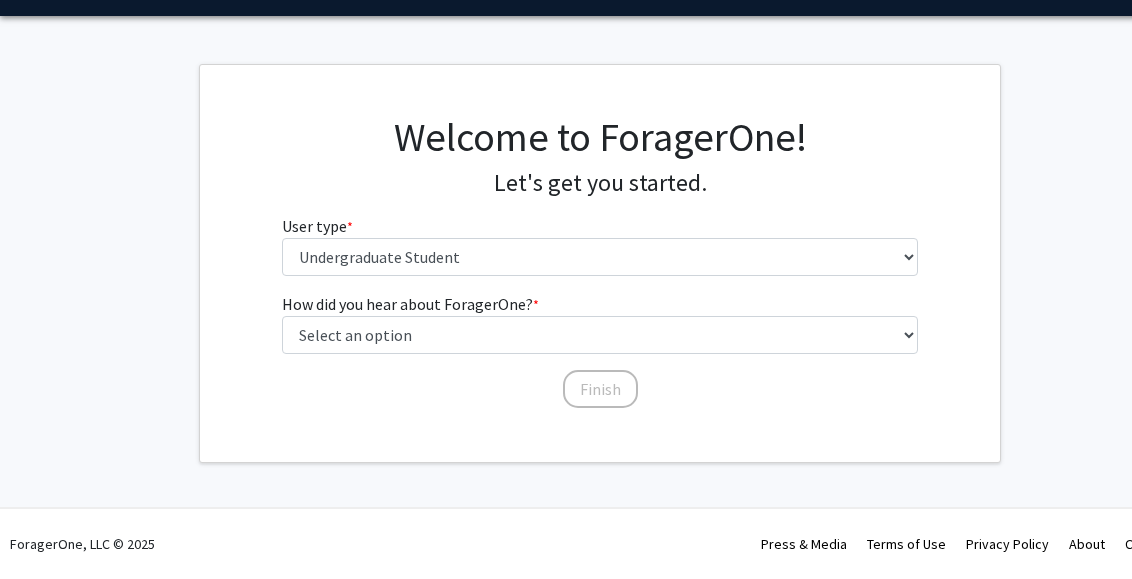 scroll, scrollTop: 0, scrollLeft: 0, axis: both 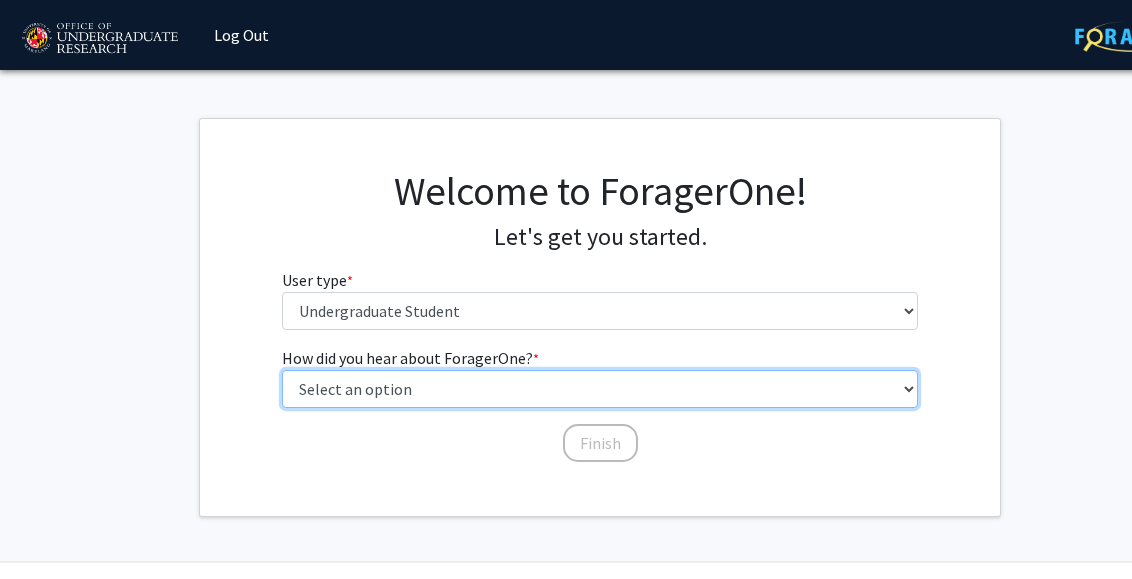 click on "Select an option  Peer/student recommendation   Faculty/staff recommendation   University website   University email or newsletter   Other" at bounding box center [600, 389] 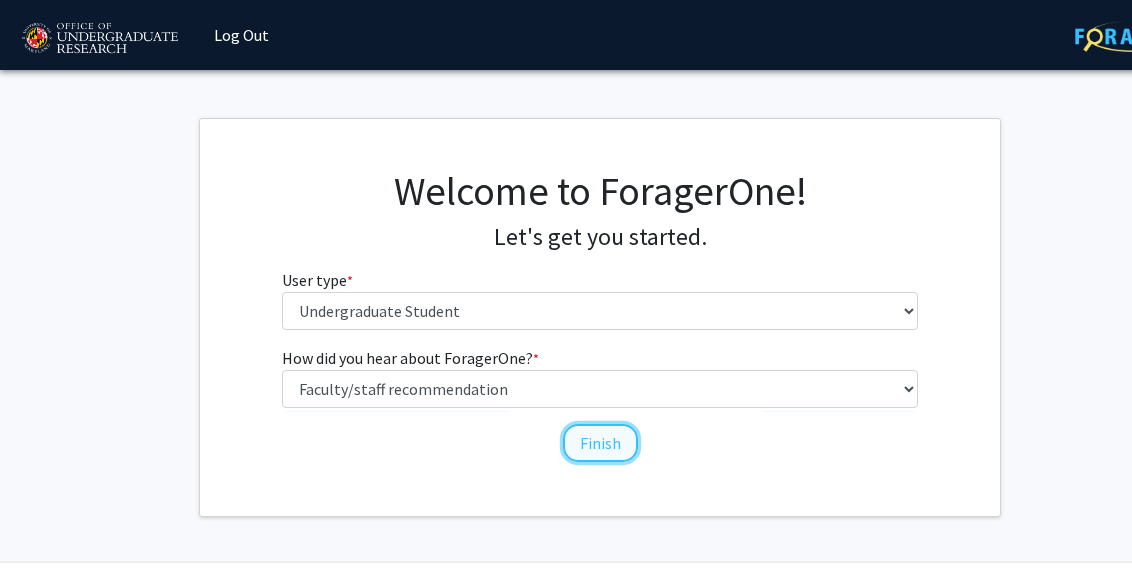 click on "Finish" 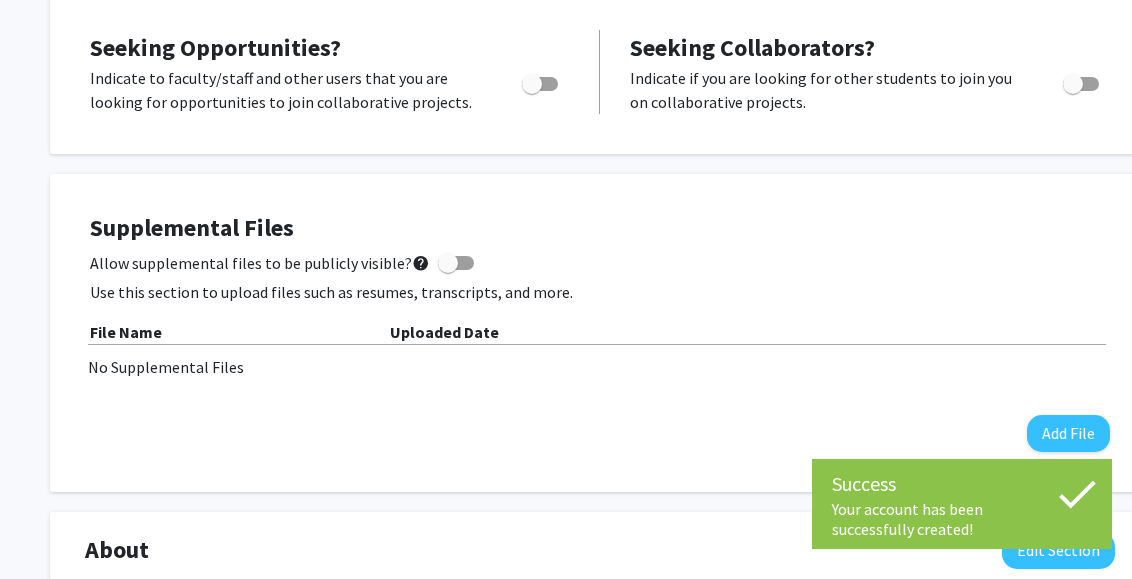 scroll, scrollTop: 384, scrollLeft: 0, axis: vertical 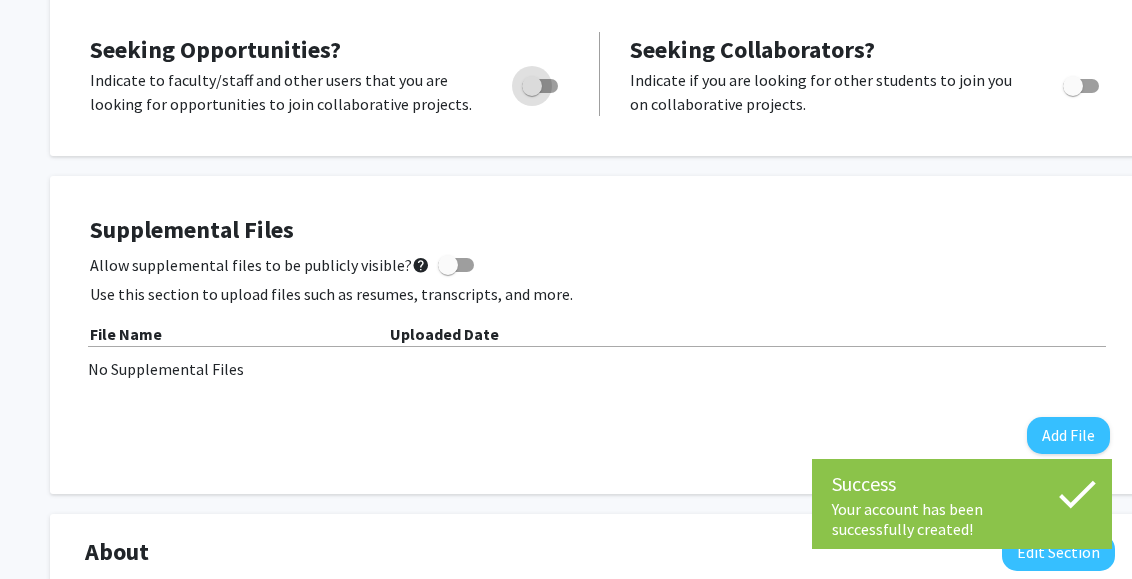 click at bounding box center (540, 86) 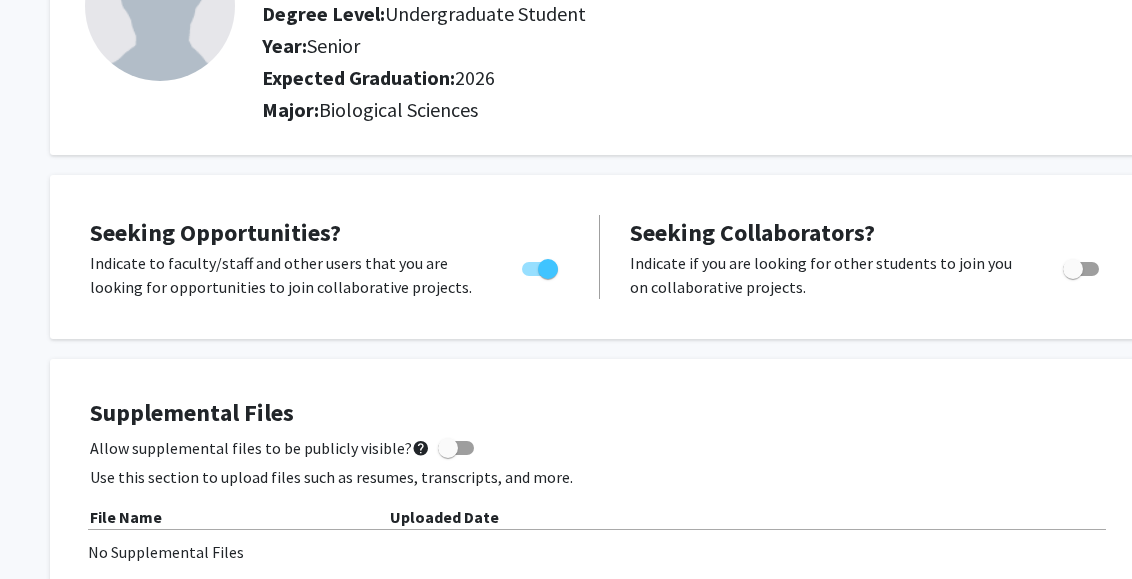 scroll, scrollTop: 0, scrollLeft: 0, axis: both 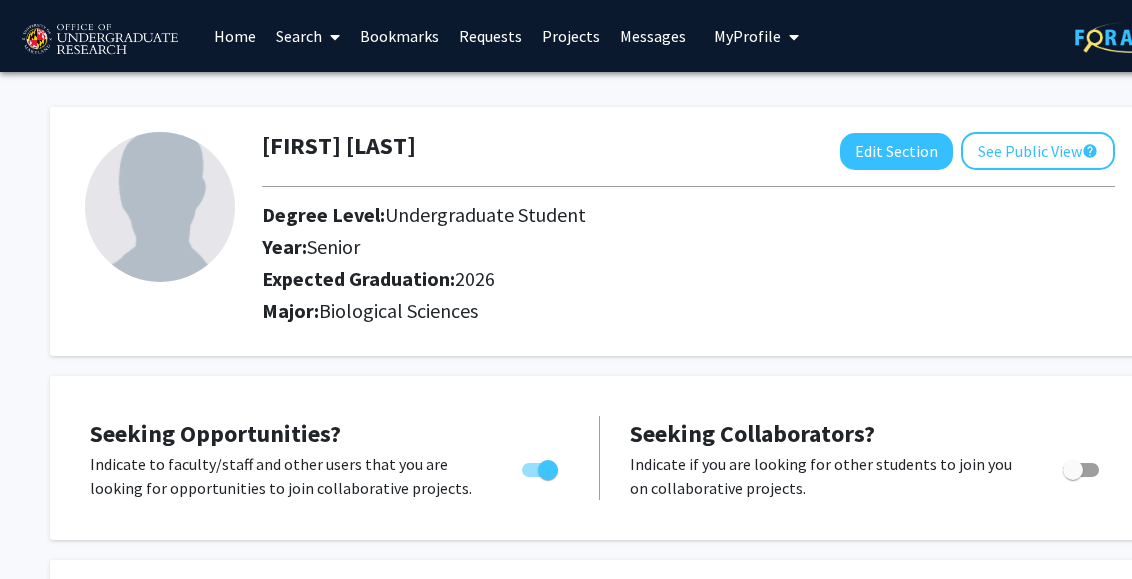 click on "Search" at bounding box center [308, 36] 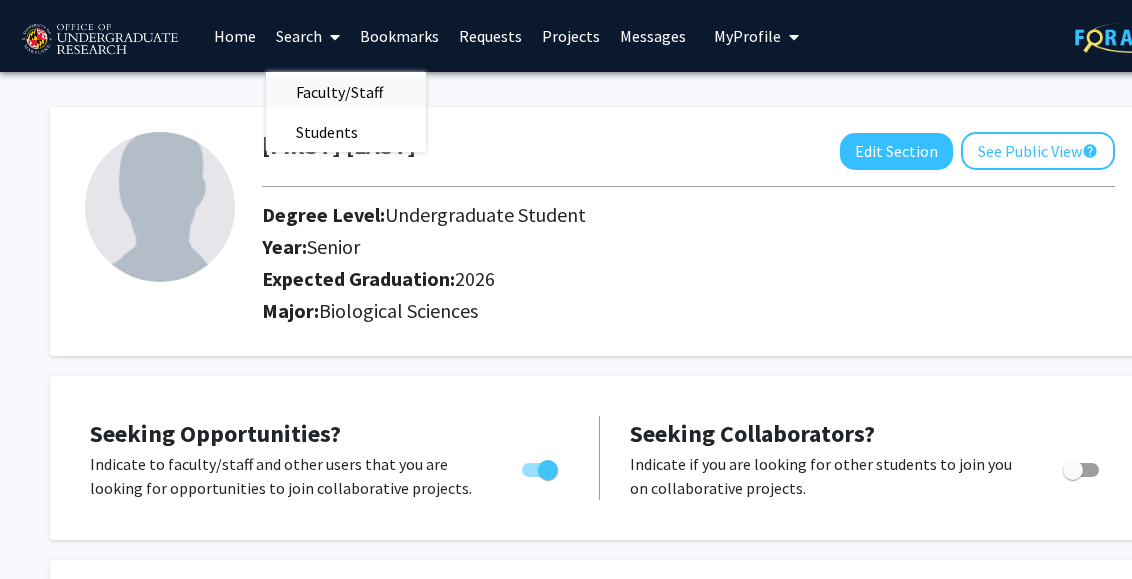 click on "Faculty/Staff" at bounding box center [339, 92] 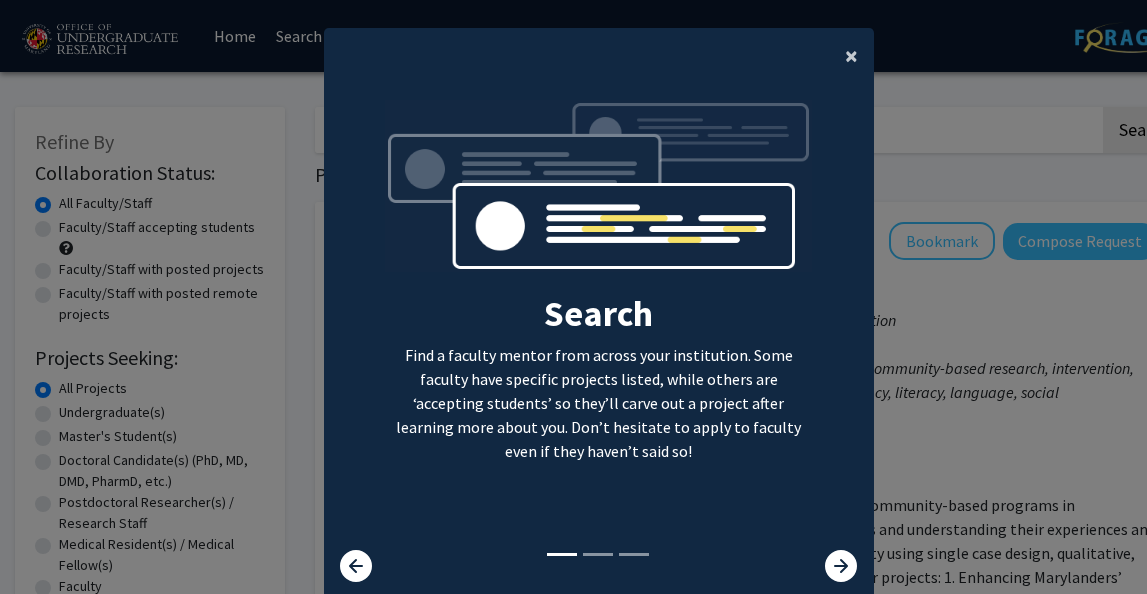click on "×" 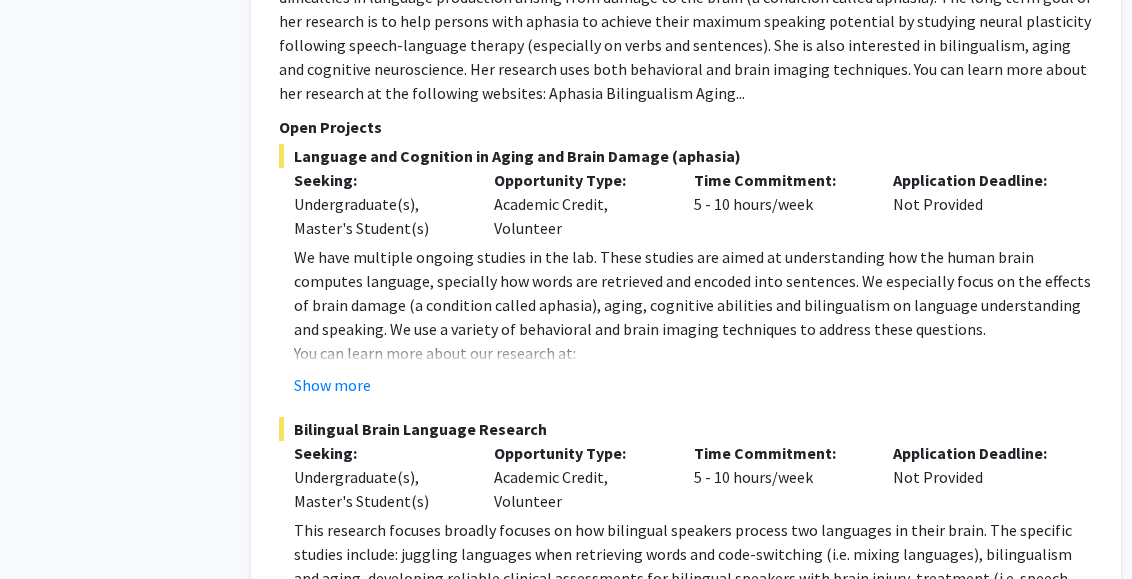 scroll, scrollTop: 6187, scrollLeft: 64, axis: both 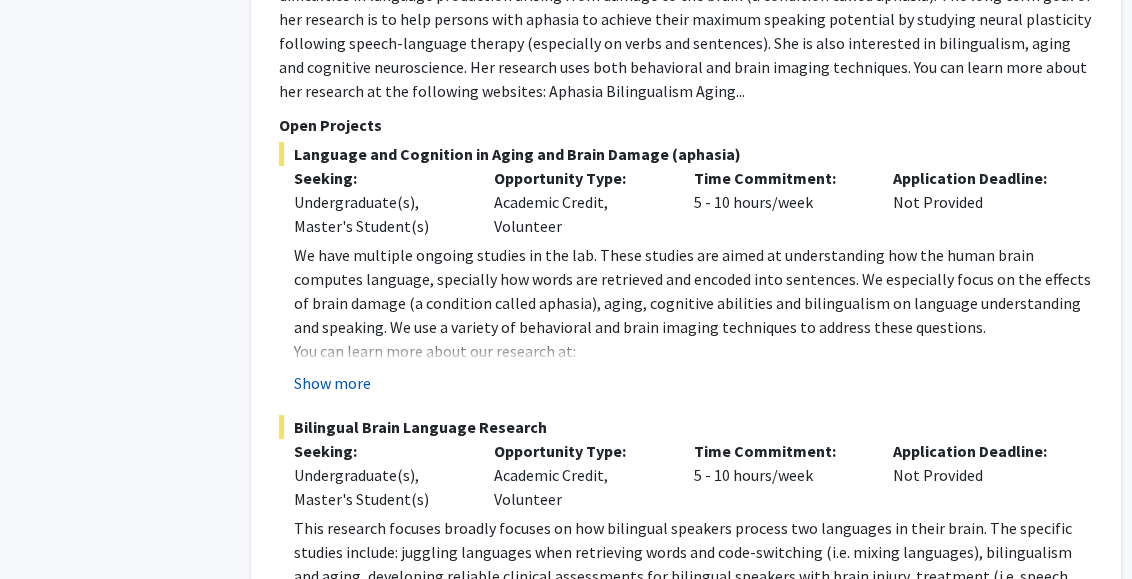 click on "Show more" 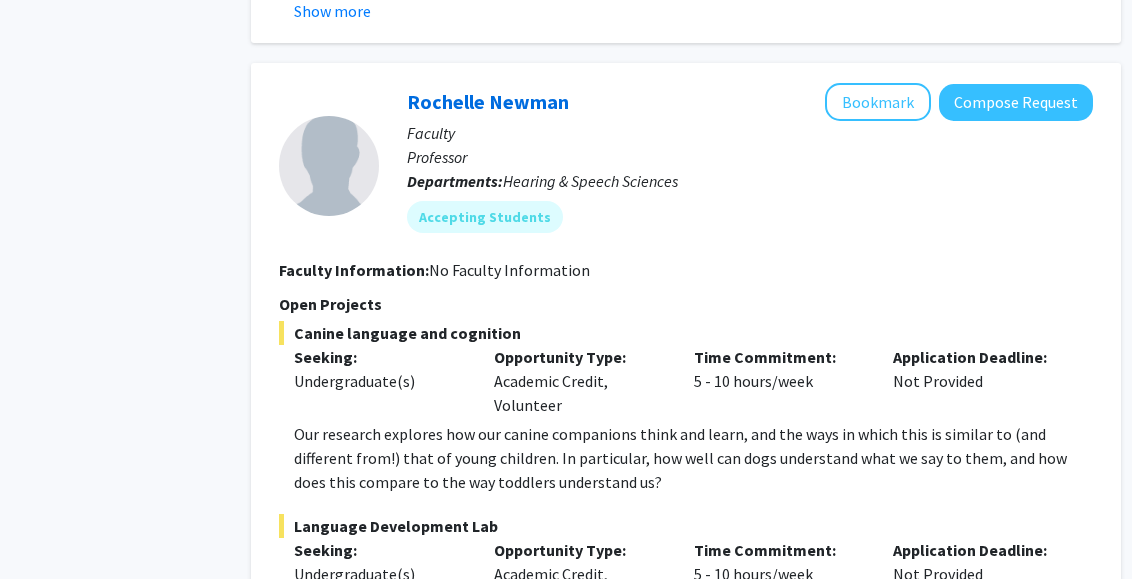 scroll, scrollTop: 9558, scrollLeft: 64, axis: both 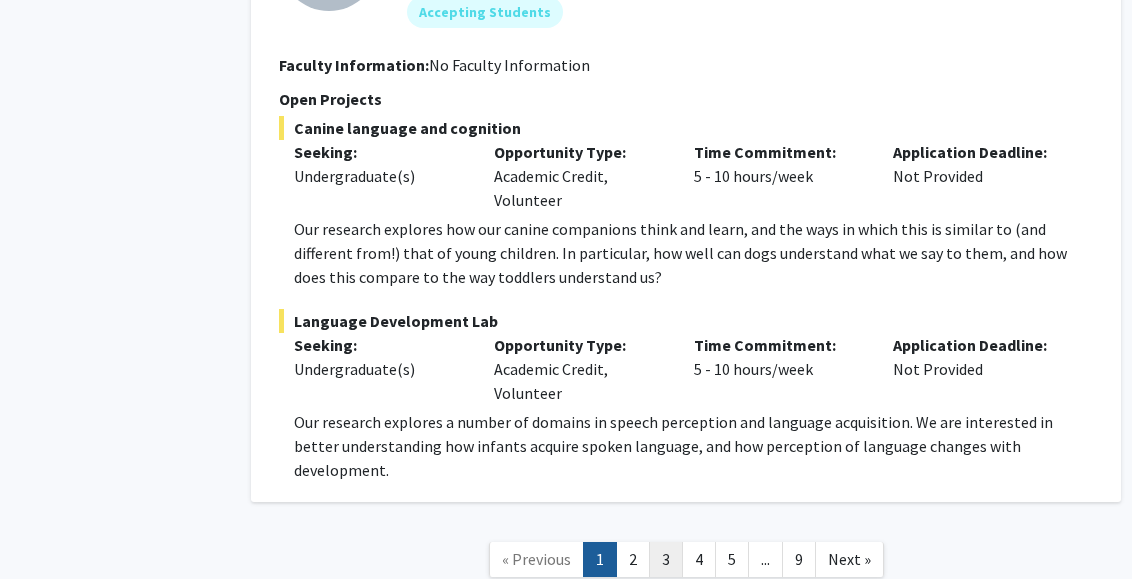 click on "3" 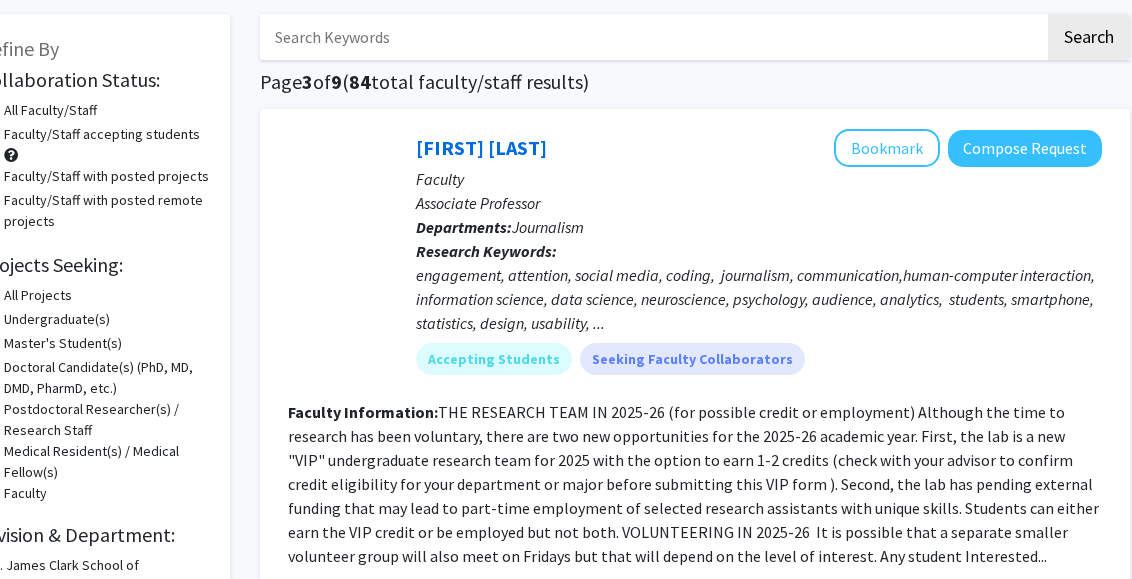 scroll, scrollTop: 0, scrollLeft: 55, axis: horizontal 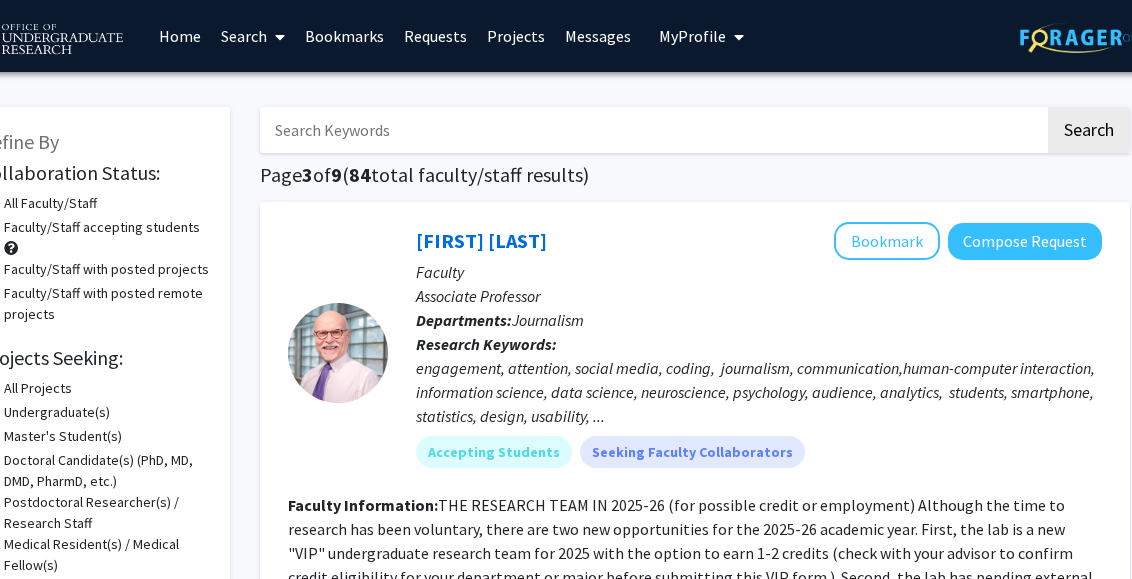 click at bounding box center [652, 130] 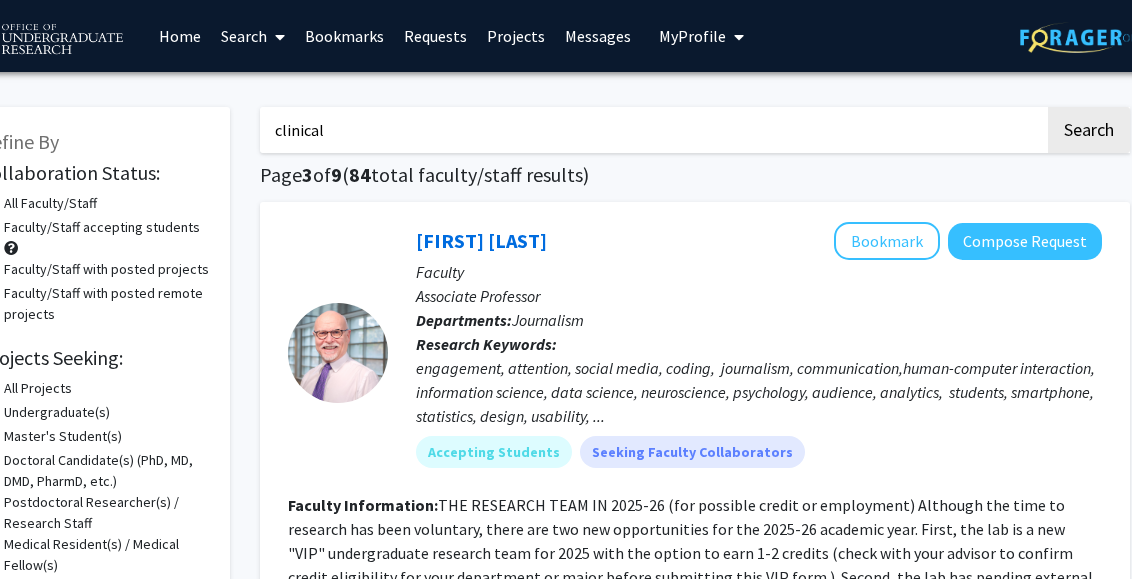 type on "clinical" 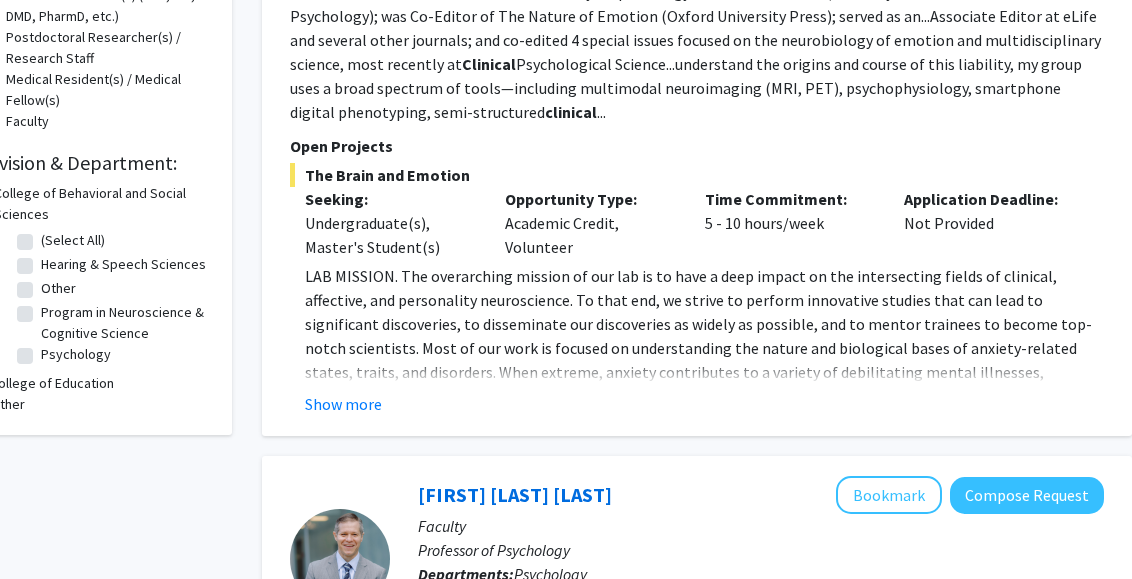scroll, scrollTop: 476, scrollLeft: 53, axis: both 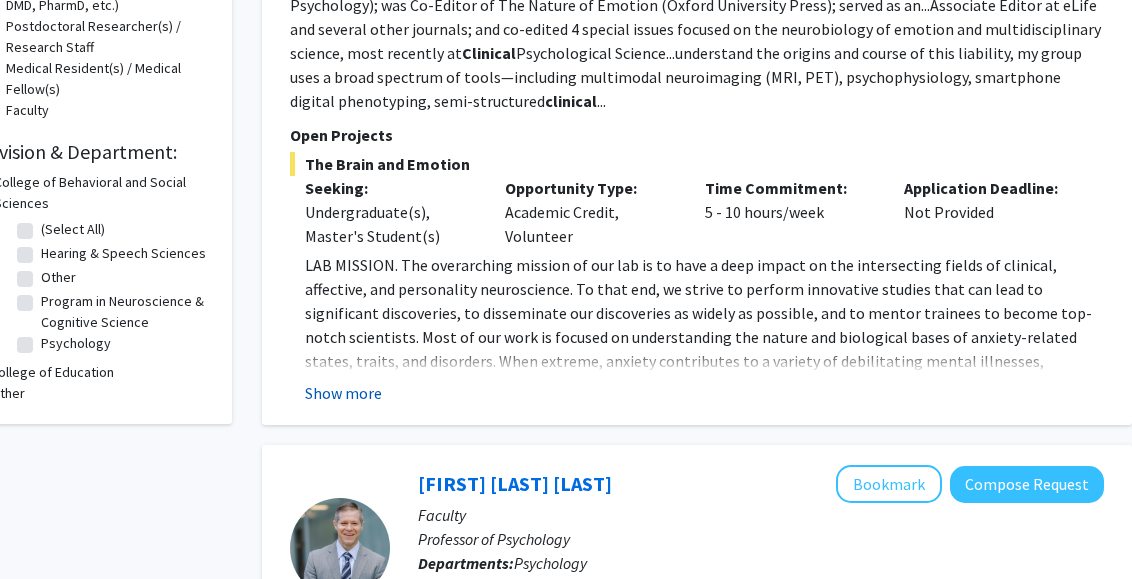click on "Show more" 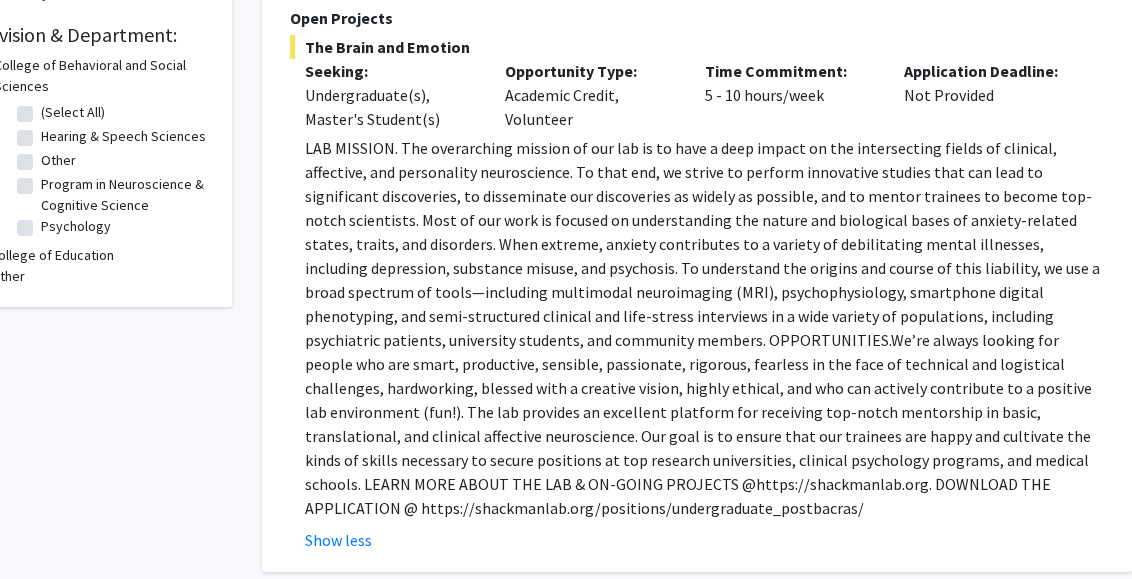 scroll, scrollTop: 681, scrollLeft: 53, axis: both 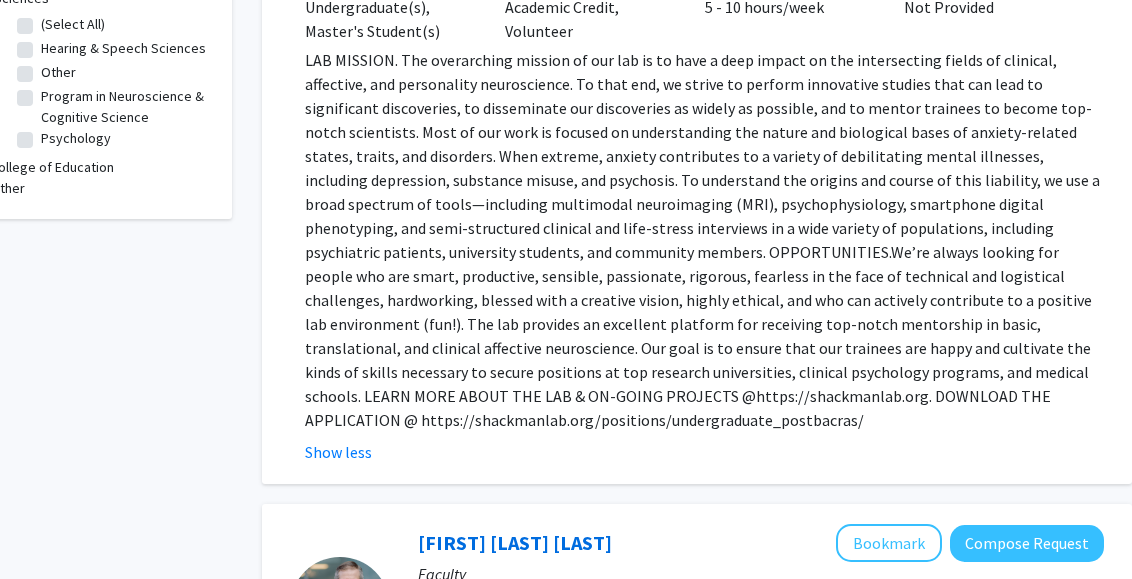 click on "LAB MISSION. The overarching mission of our lab is to have a deep impact on the intersecting fields of clinical, affective, and personality neuroscience. To that end, we strive to perform innovative studies that can lead to significant discoveries, to disseminate our discoveries as widely as possible, and to mentor trainees to become top-notch scientists. Most of our work is focused on understanding the nature and biological bases of anxiety-related states, traits, and disorders. When extreme, anxiety contributes to a variety of debilitating mental illnesses, including depression, substance misuse, and psychosis. To understand the origins and course of this liability, we use a broad spectrum of tools—including multimodal neuroimaging (MRI), psychophysiology, smartphone digital phenotyping, and semi-structured clinical and life-stress interviews in a wide variety of populations, including psychiatric patients, university students, and community members. OPPORTUNITIES." 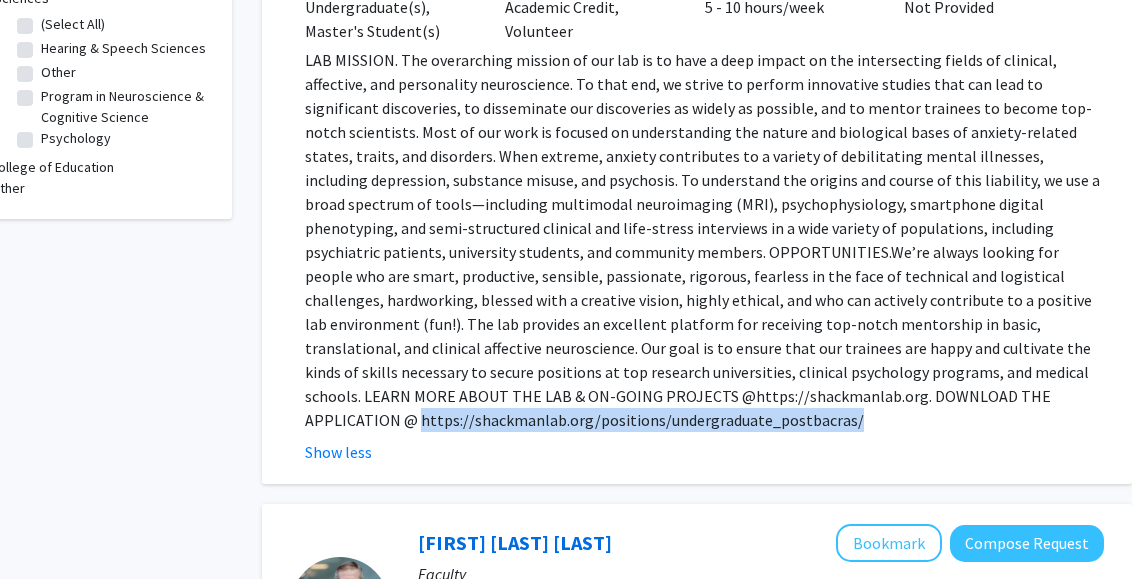 drag, startPoint x: 304, startPoint y: 416, endPoint x: 722, endPoint y: 432, distance: 418.30612 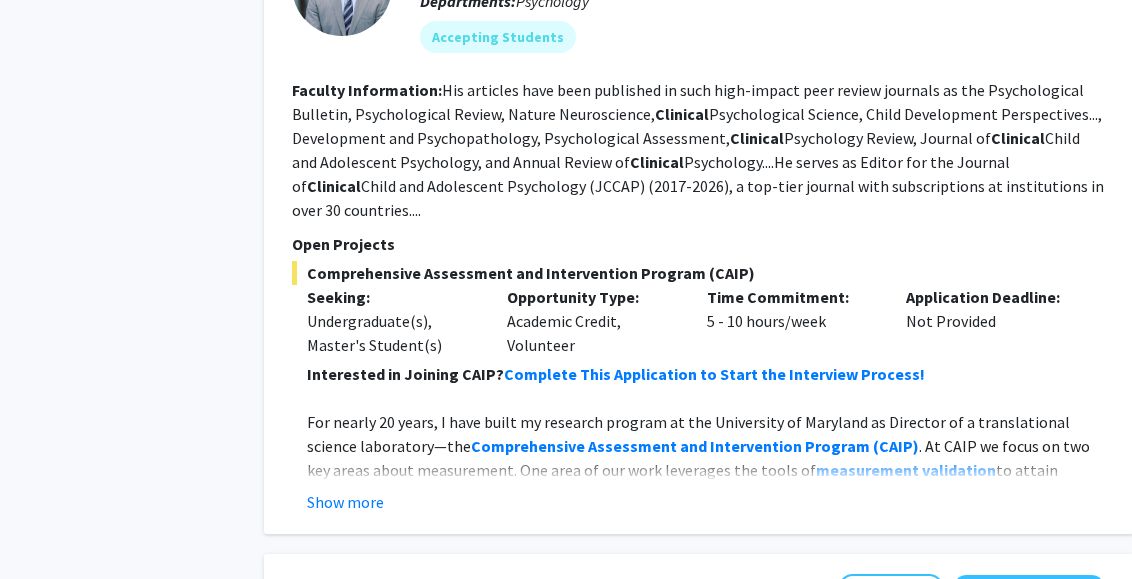 scroll, scrollTop: 1307, scrollLeft: 51, axis: both 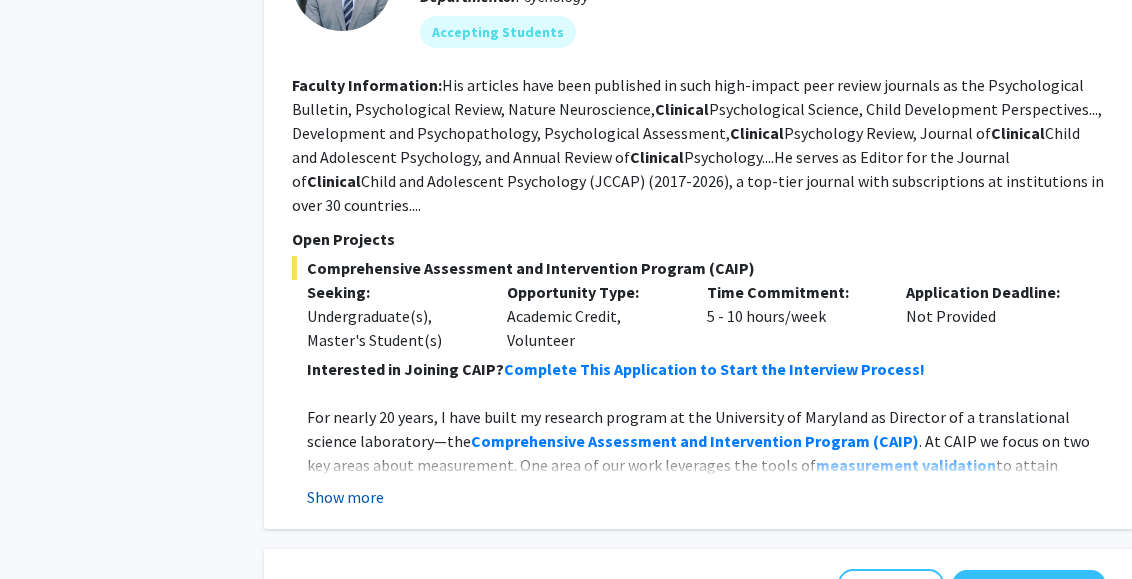 click on "Show more" 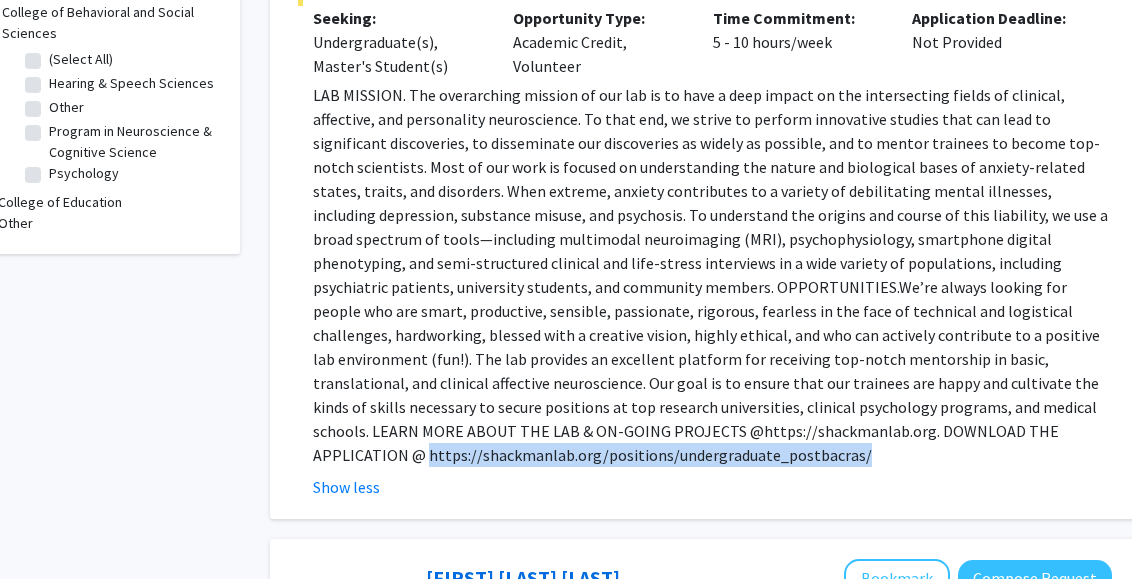 scroll, scrollTop: 646, scrollLeft: 53, axis: both 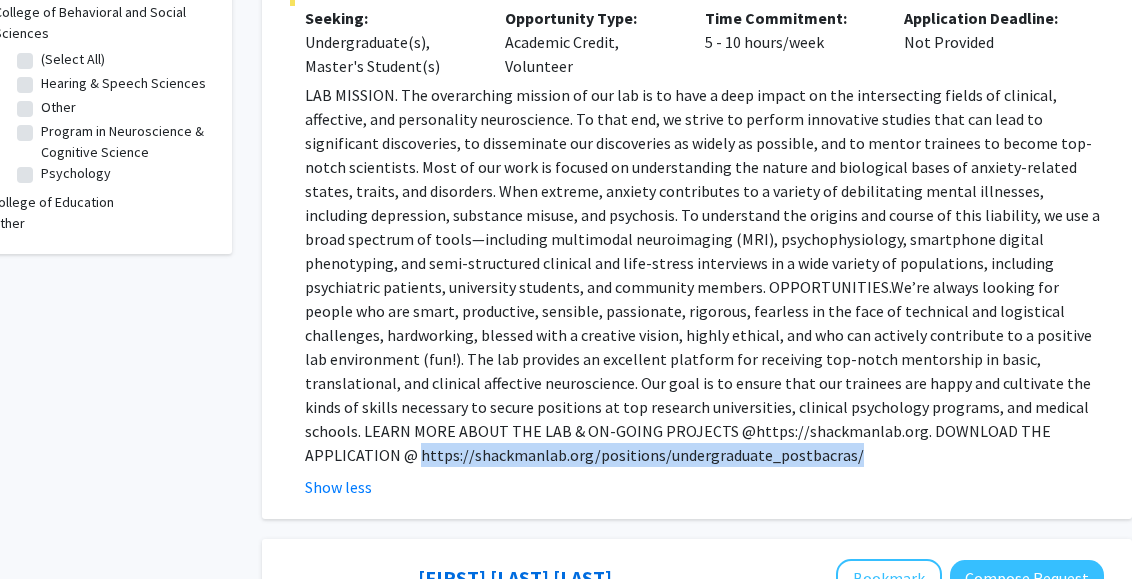 type 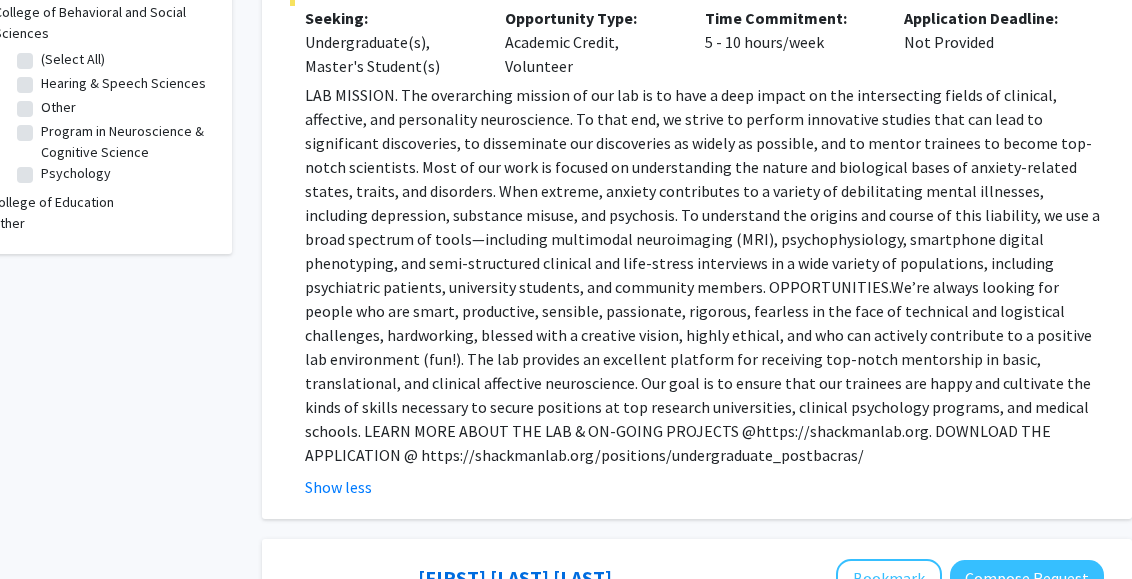 click on "LAB MISSION. The overarching mission of our lab is to have a deep impact on the intersecting fields of clinical, affective, and personality neuroscience. To that end, we strive to perform innovative studies that can lead to significant discoveries, to disseminate our discoveries as widely as possible, and to mentor trainees to become top-notch scientists. Most of our work is focused on understanding the nature and biological bases of anxiety-related states, traits, and disorders. When extreme, anxiety contributes to a variety of debilitating mental illnesses, including depression, substance misuse, and psychosis. To understand the origins and course of this liability, we use a broad spectrum of tools—including multimodal neuroimaging (MRI), psychophysiology, smartphone digital phenotyping, and semi-structured clinical and life-stress interviews in a wide variety of populations, including psychiatric patients, university students, and community members. OPPORTUNITIES.  Show less" 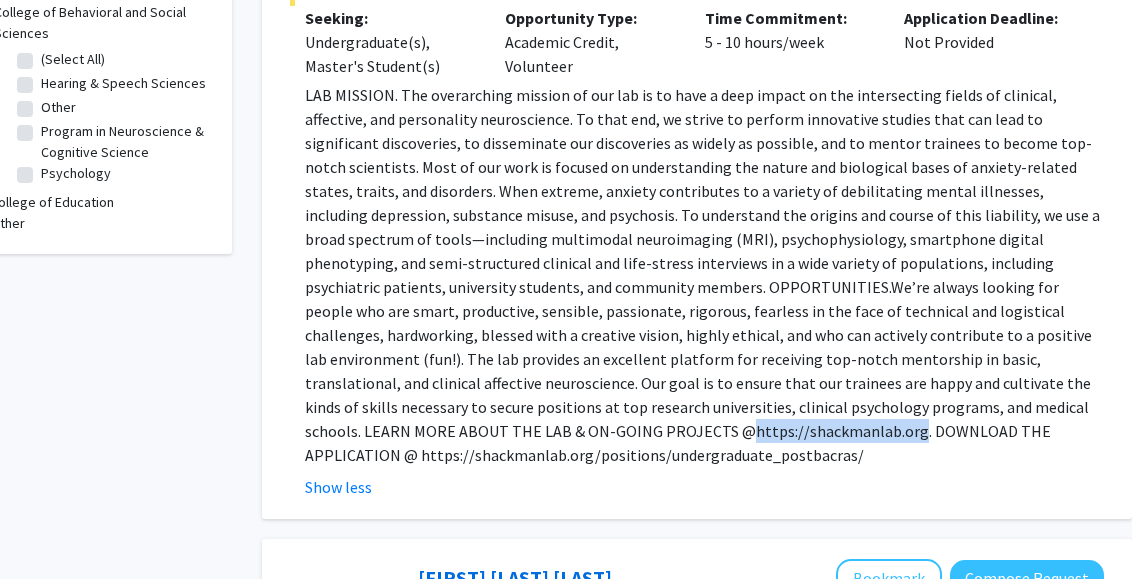 drag, startPoint x: 485, startPoint y: 425, endPoint x: 324, endPoint y: 428, distance: 161.02795 